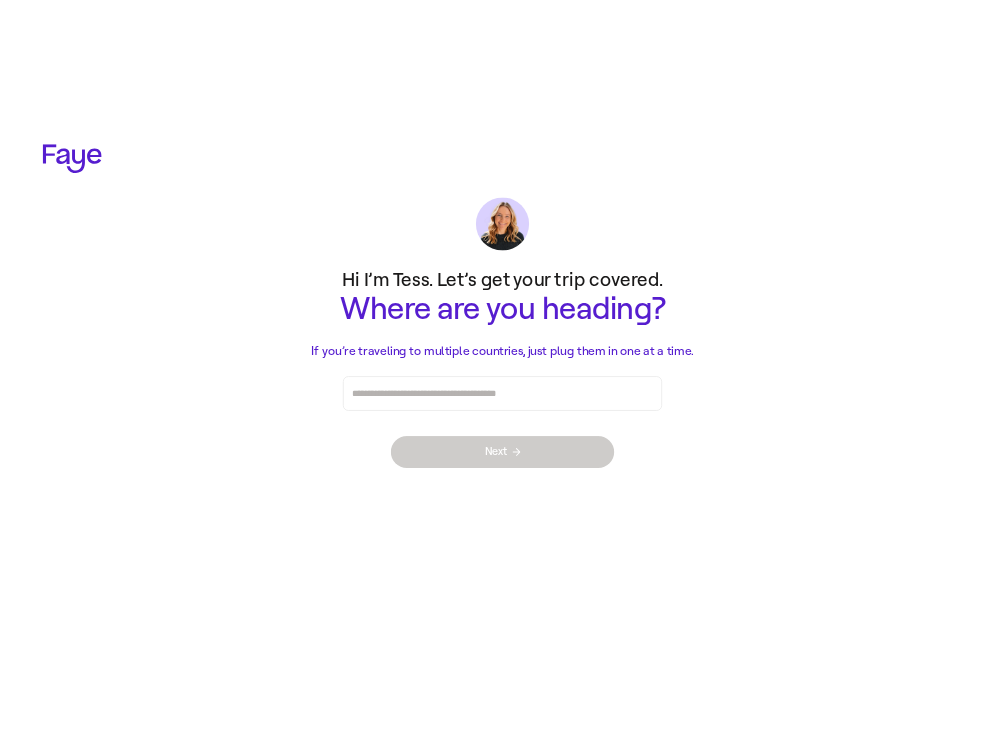 scroll, scrollTop: 0, scrollLeft: 0, axis: both 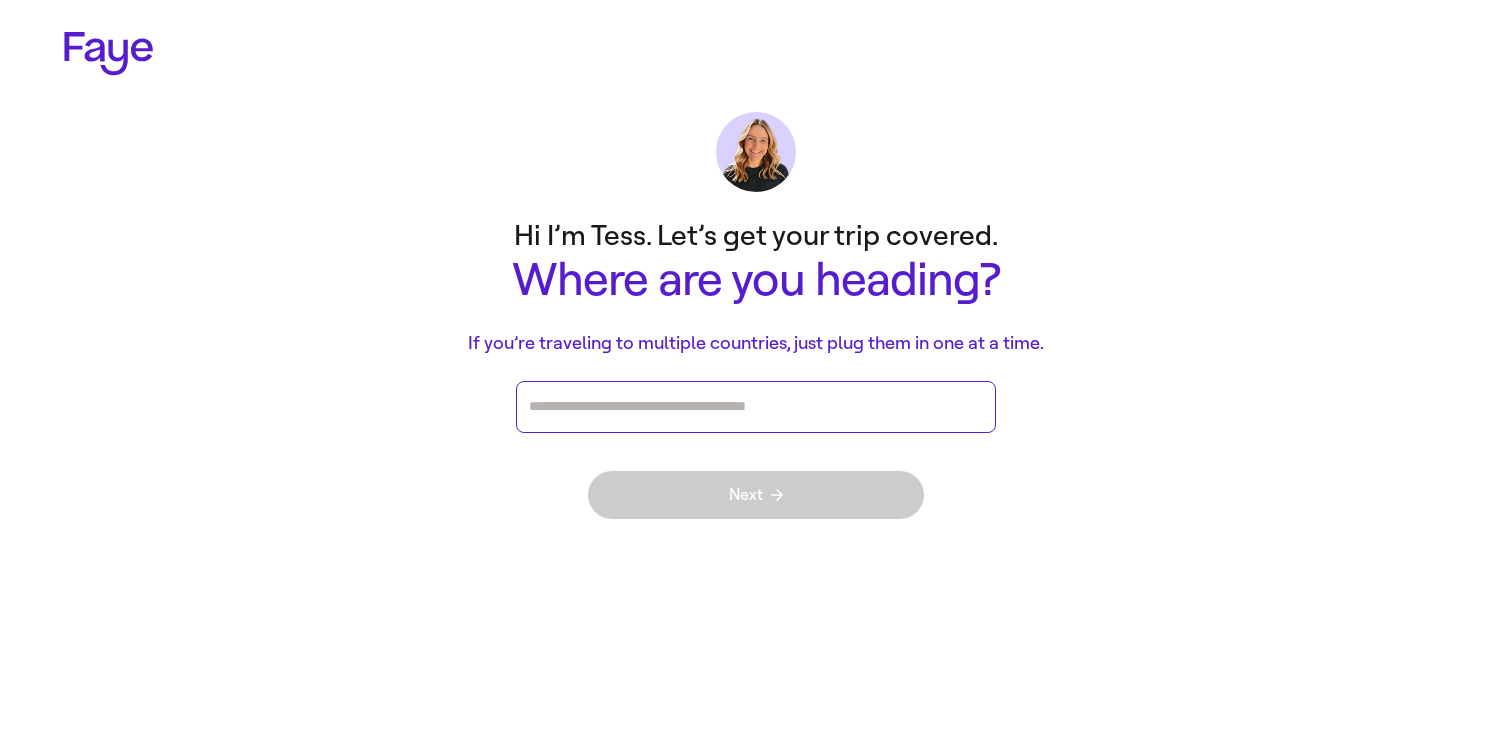 click at bounding box center (756, 407) 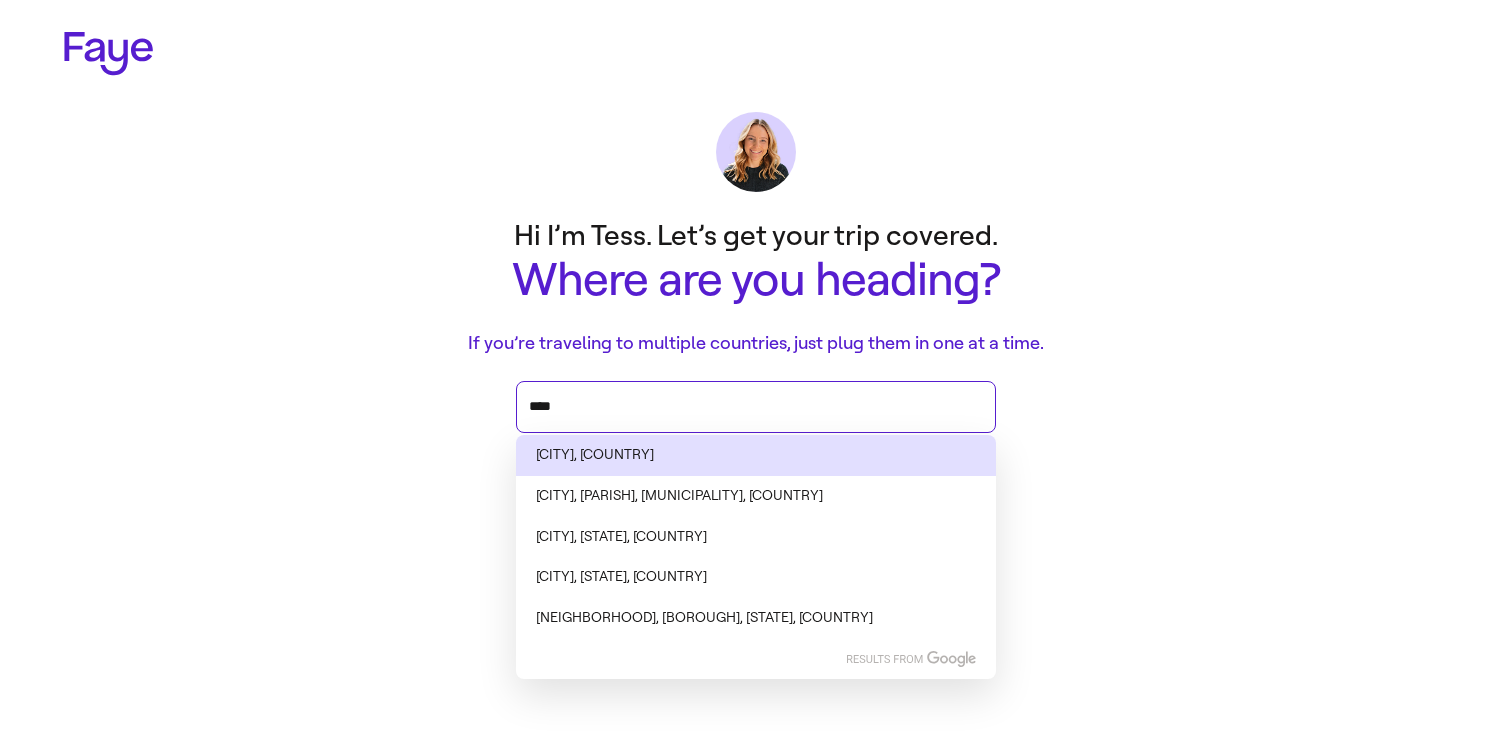 type on "*****" 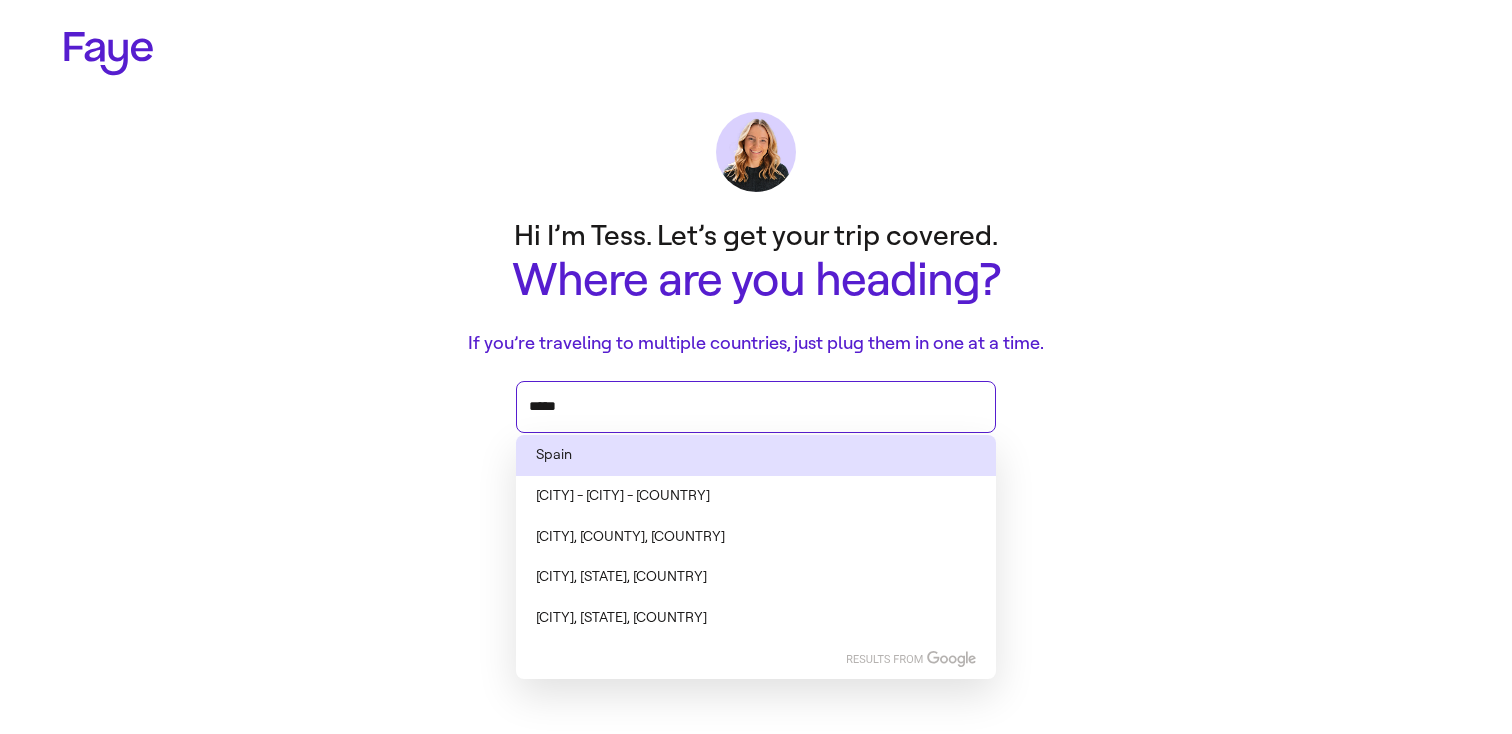 click on "Spain" at bounding box center [756, 455] 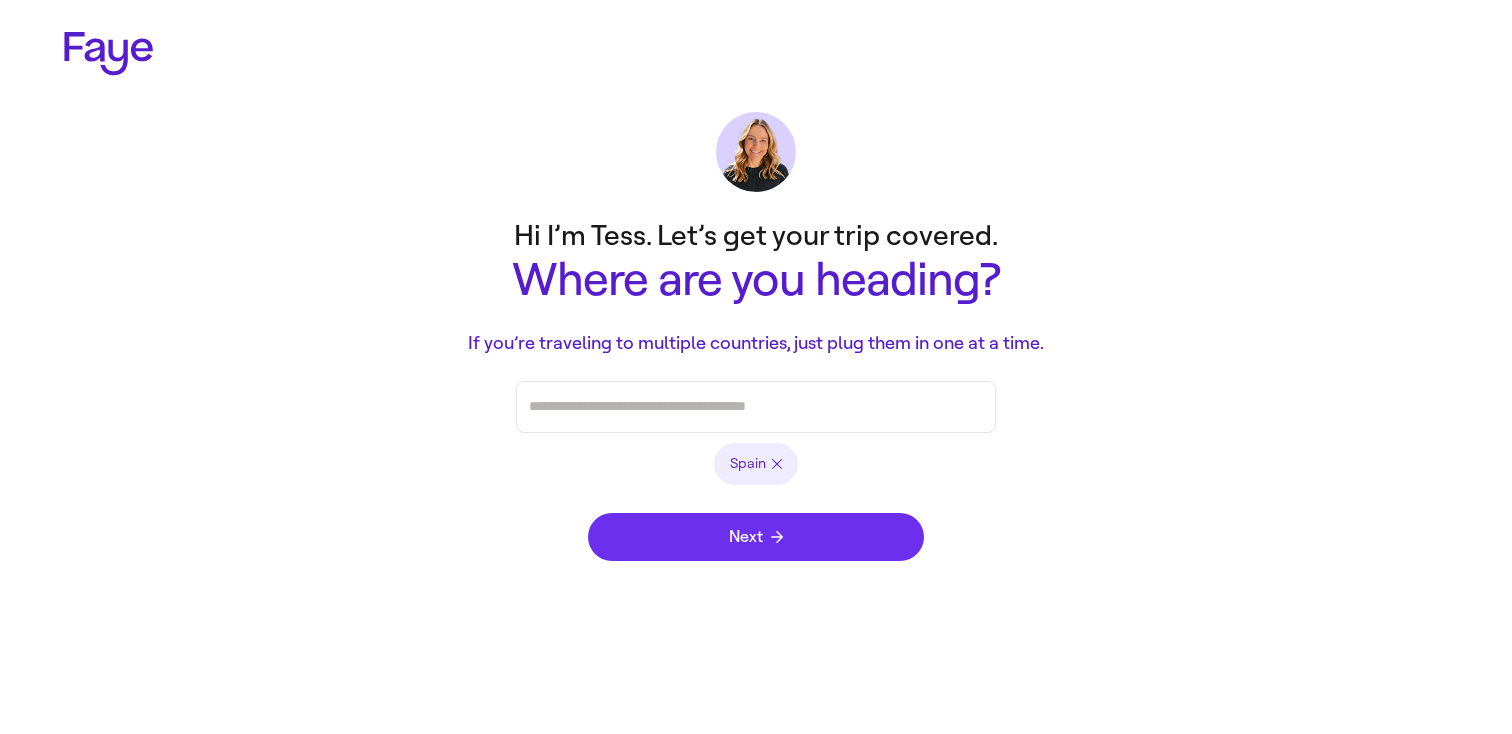 click on "Next" at bounding box center (756, 537) 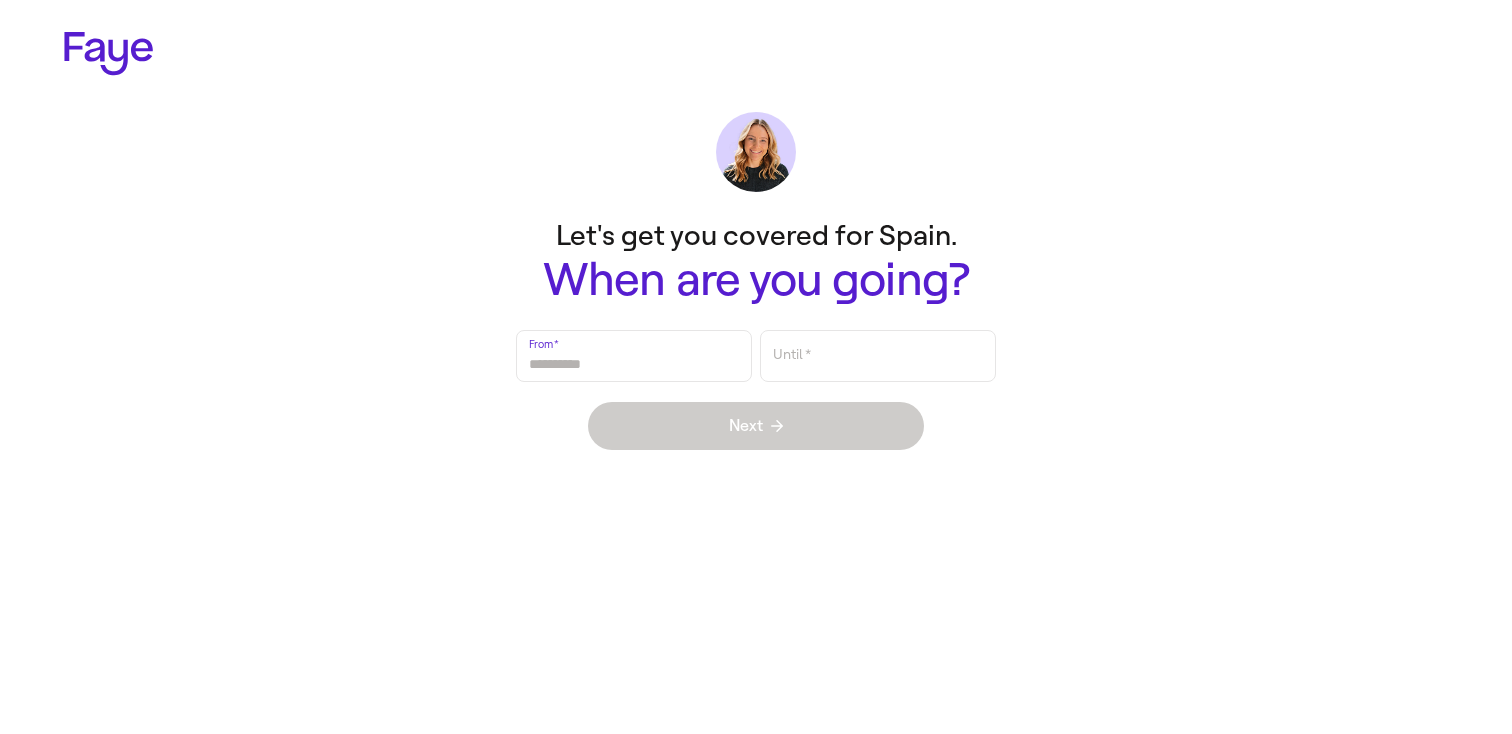 click on "From   *" at bounding box center [634, 356] 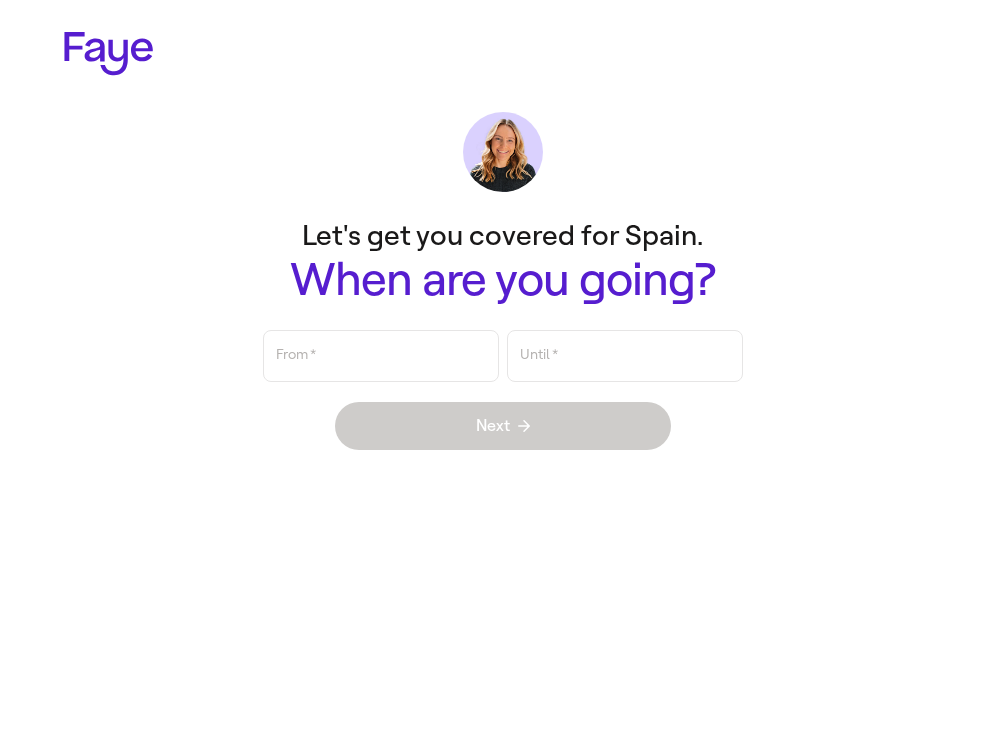 click 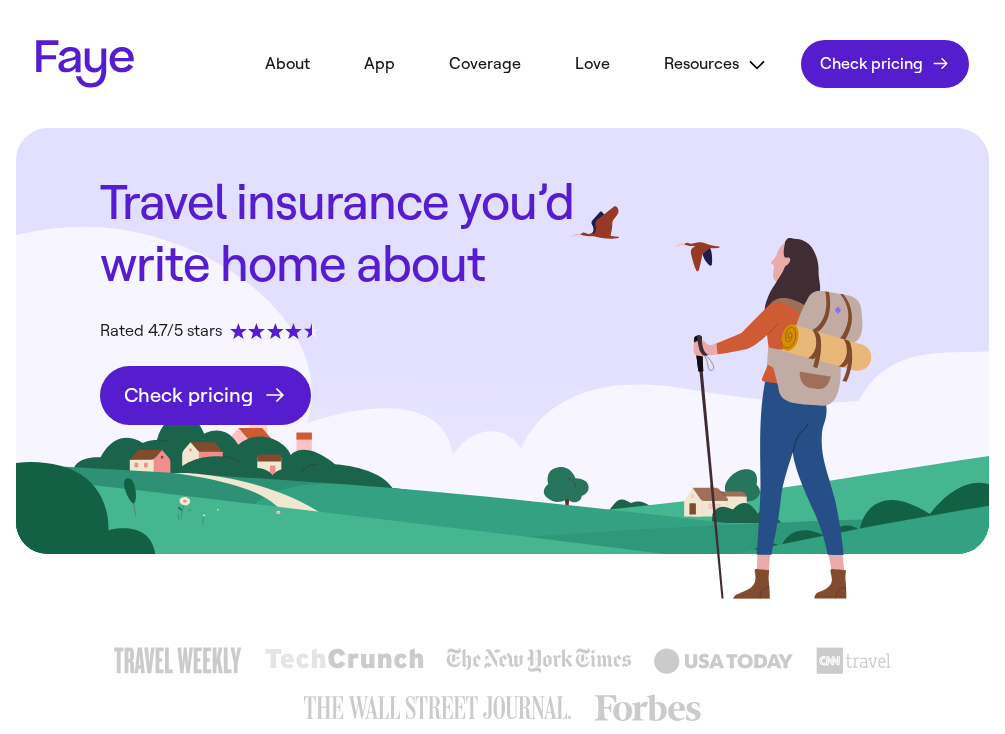 scroll, scrollTop: 0, scrollLeft: 0, axis: both 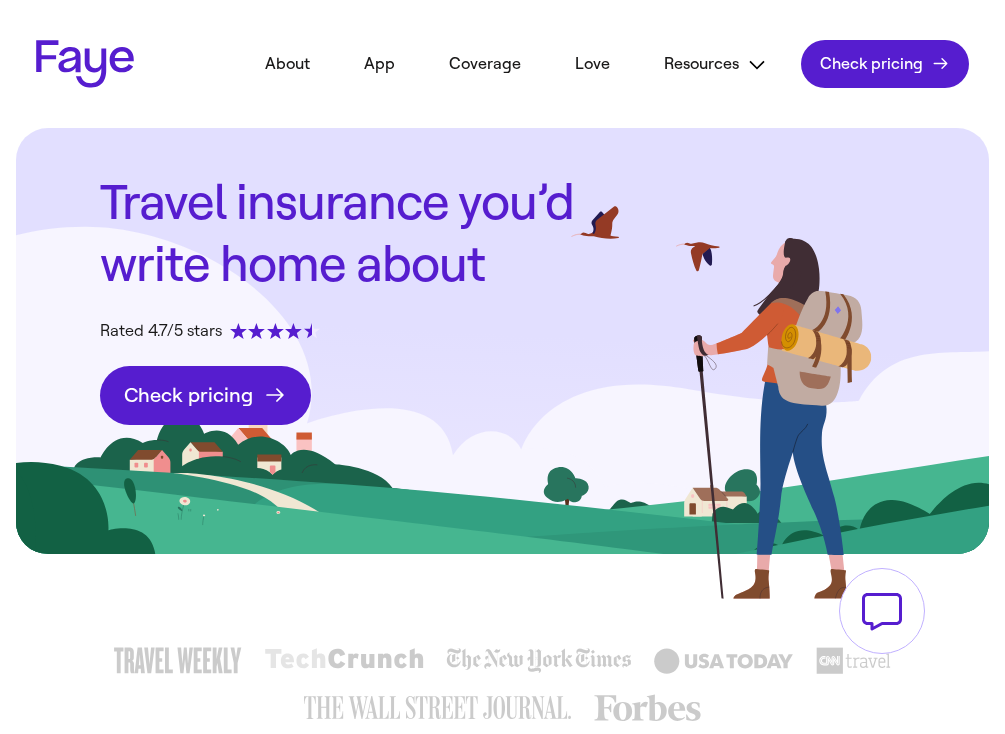 click on "Check pricing" 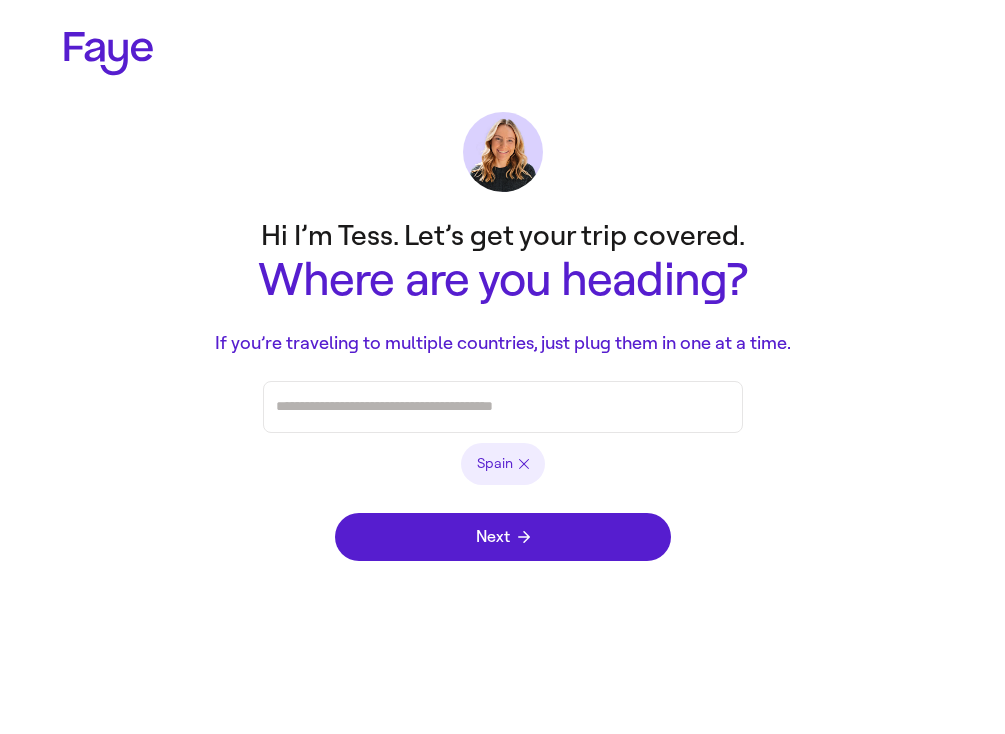 scroll, scrollTop: 0, scrollLeft: 0, axis: both 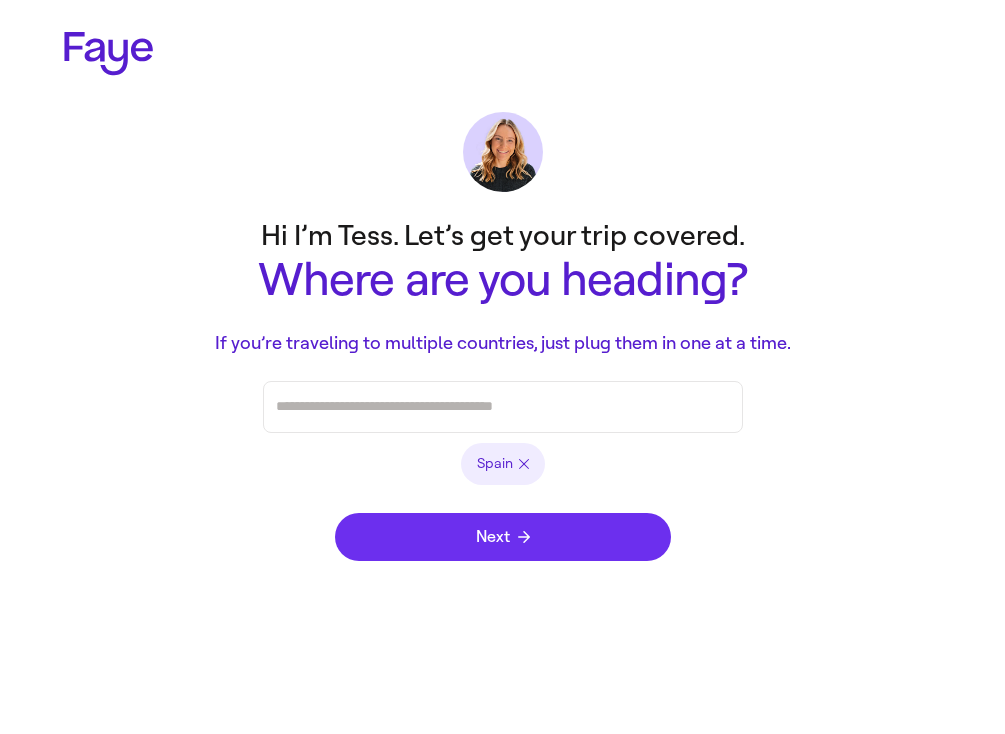 click on "Next" at bounding box center [503, 537] 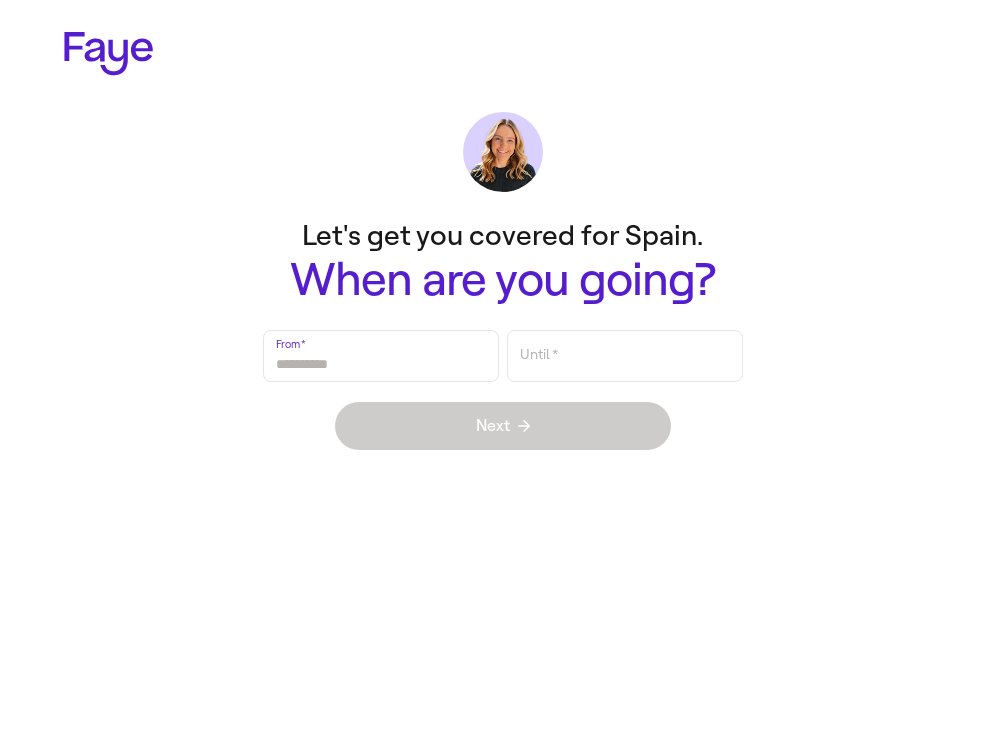 click on "From   *" at bounding box center (381, 356) 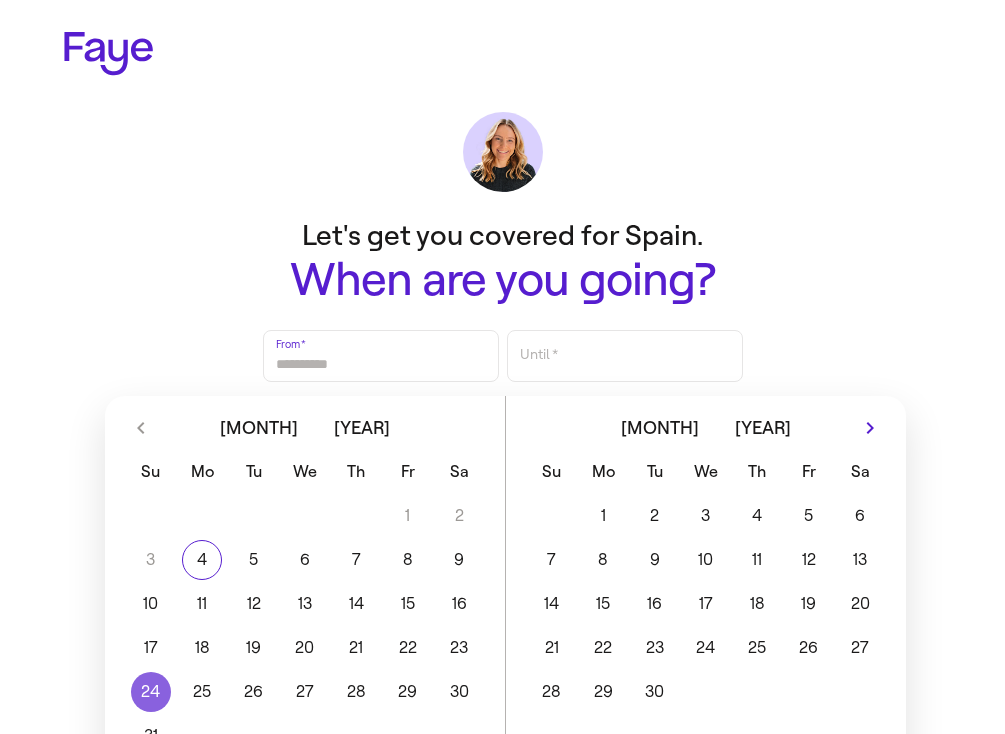 click on "24" at bounding box center [150, 692] 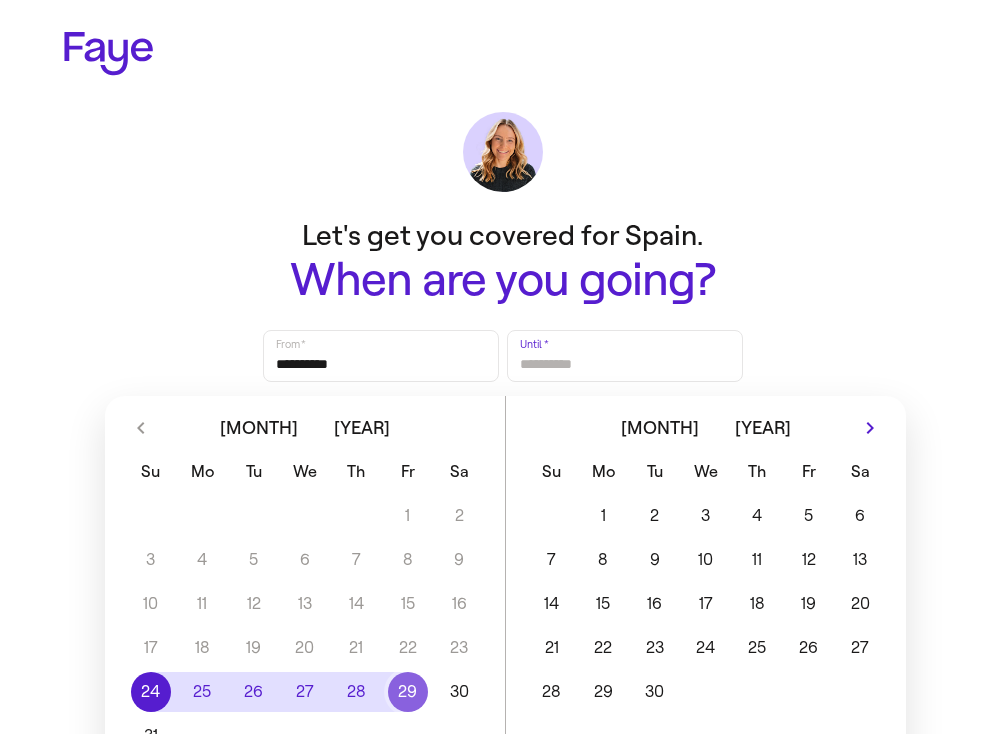 click on "29" at bounding box center [407, 692] 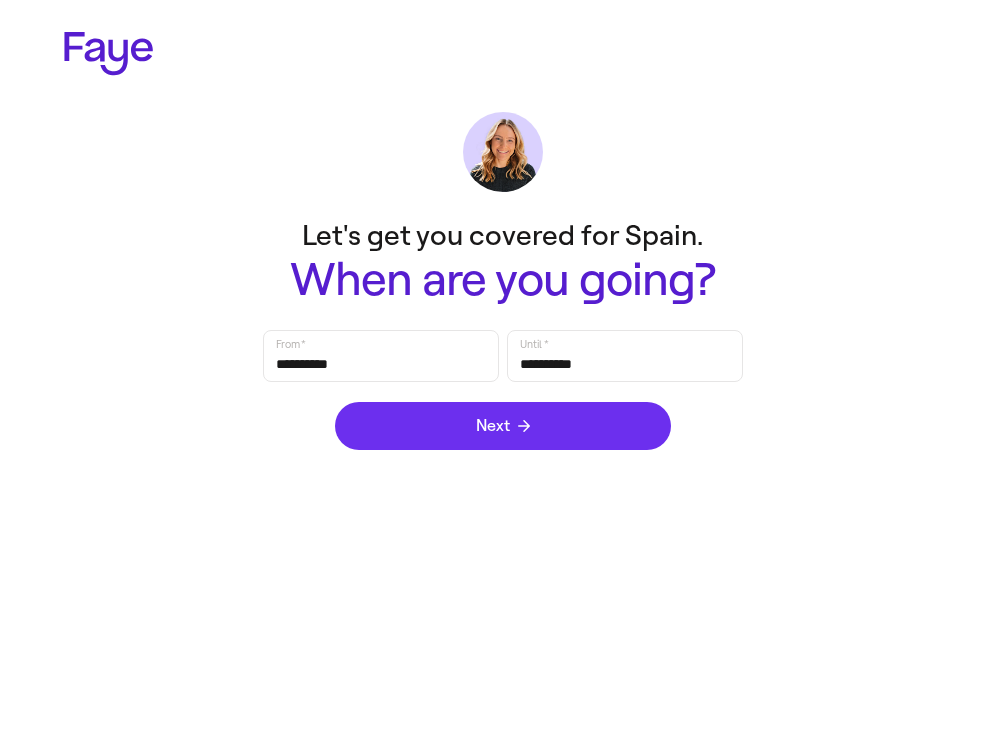 click on "Next" at bounding box center [503, 426] 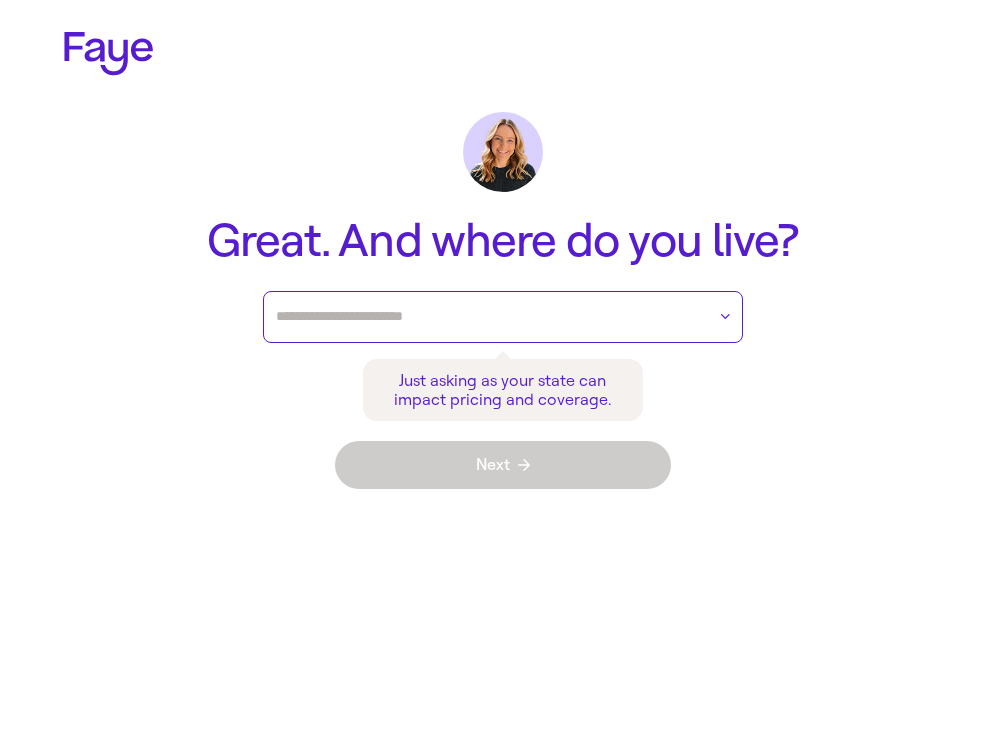 click at bounding box center [490, 317] 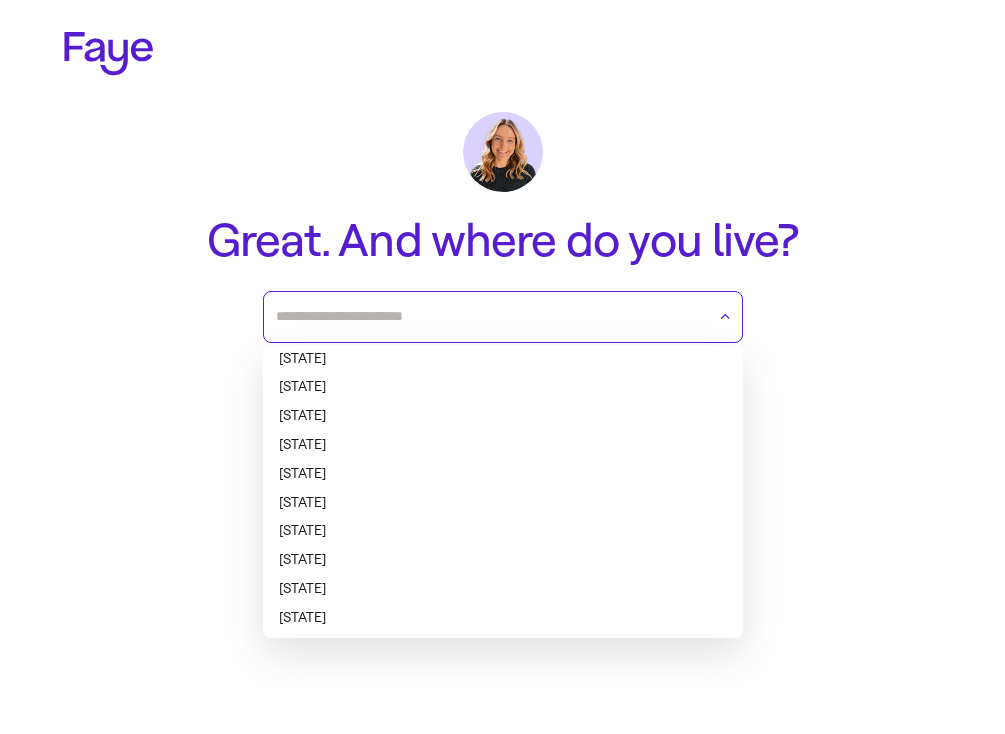 click on "[STATE]" at bounding box center [503, 359] 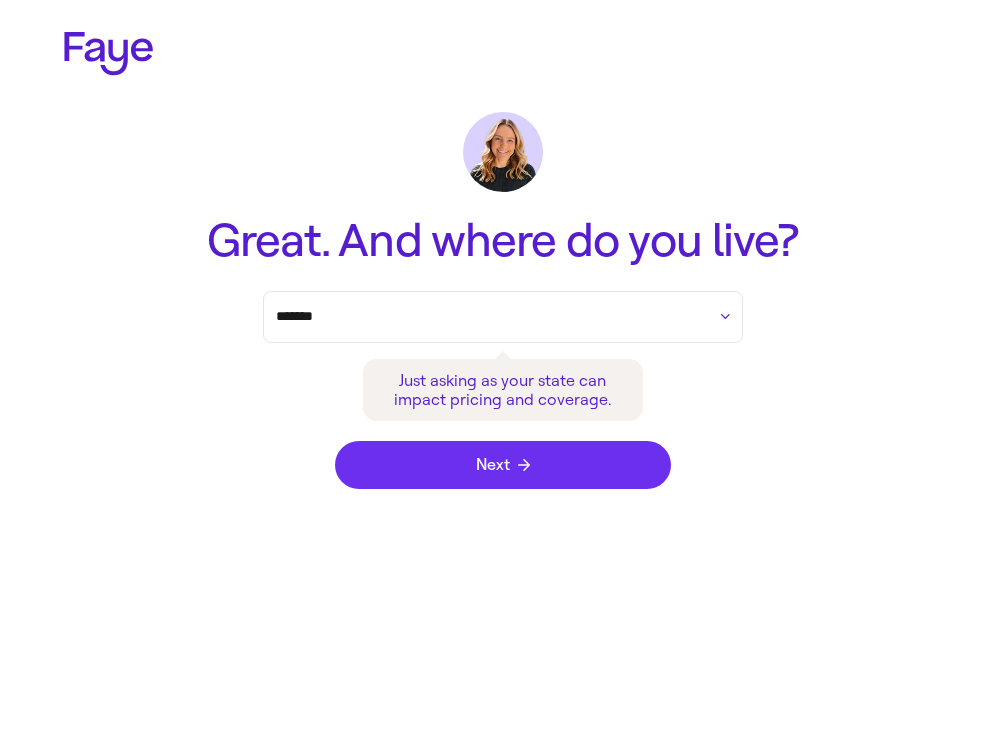 click on "Next" at bounding box center (503, 465) 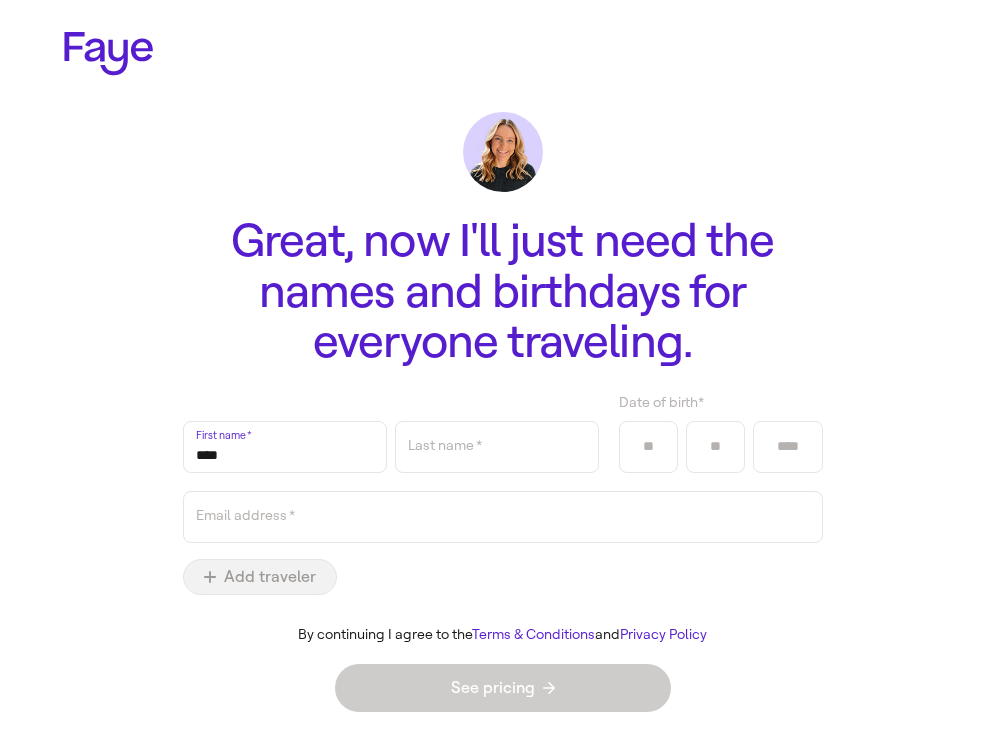 type on "****" 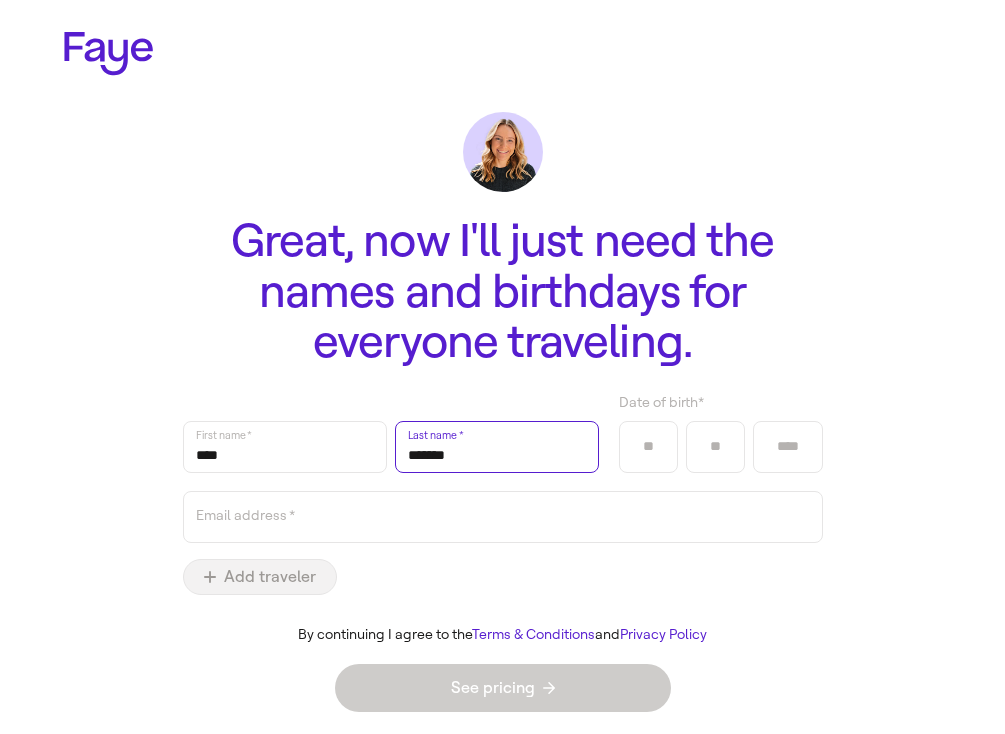 type on "*******" 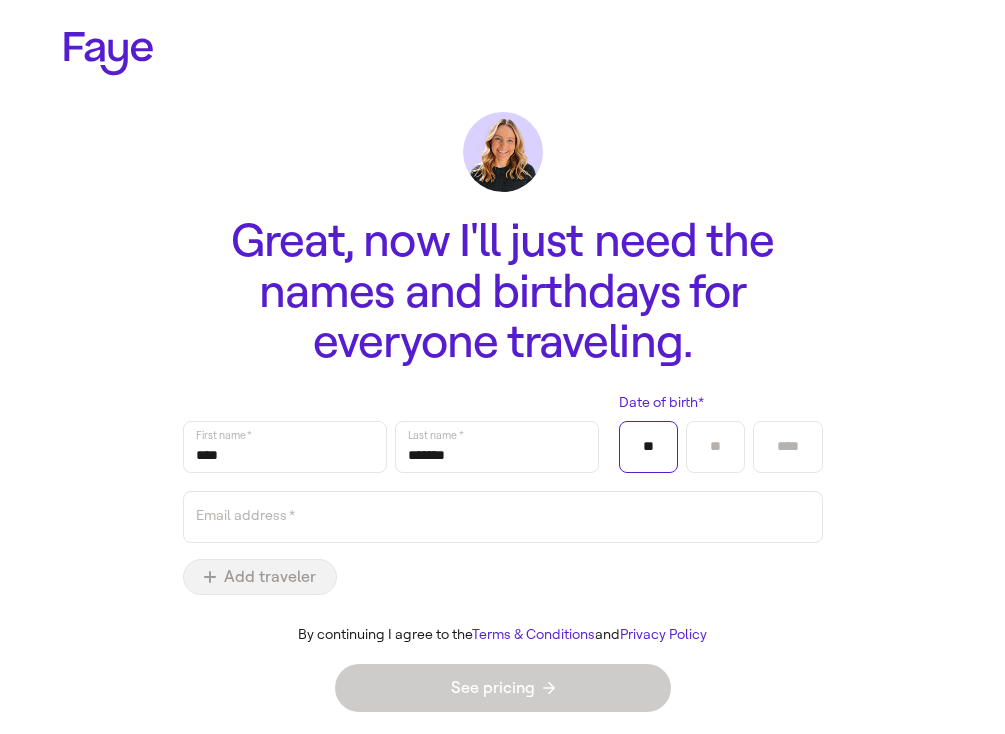 type on "**" 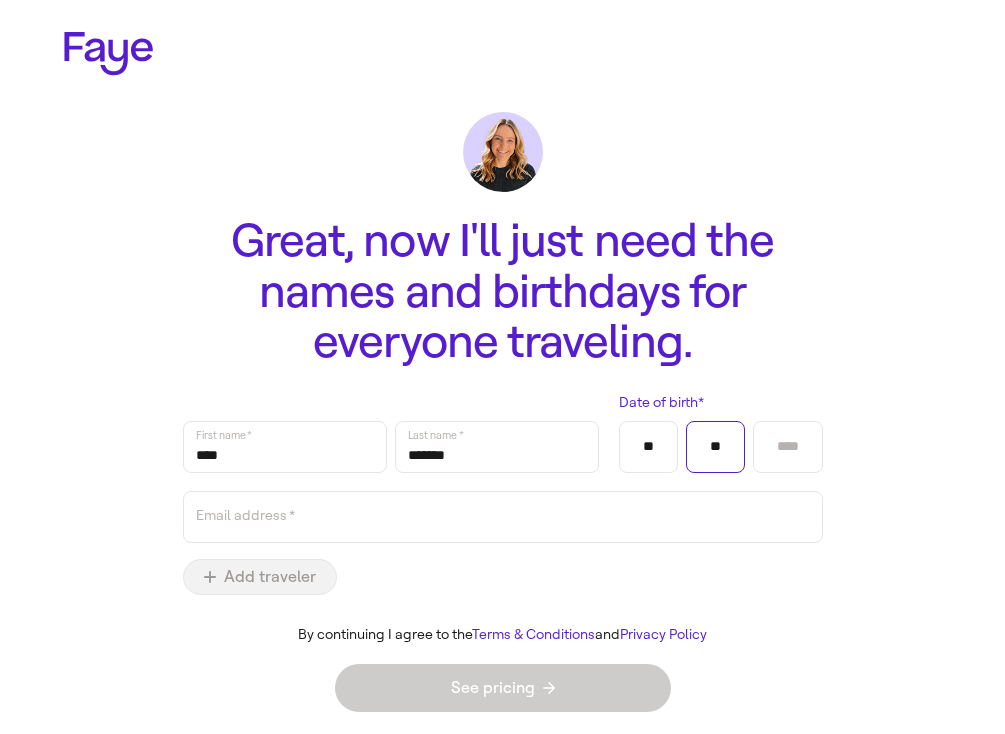 type on "**" 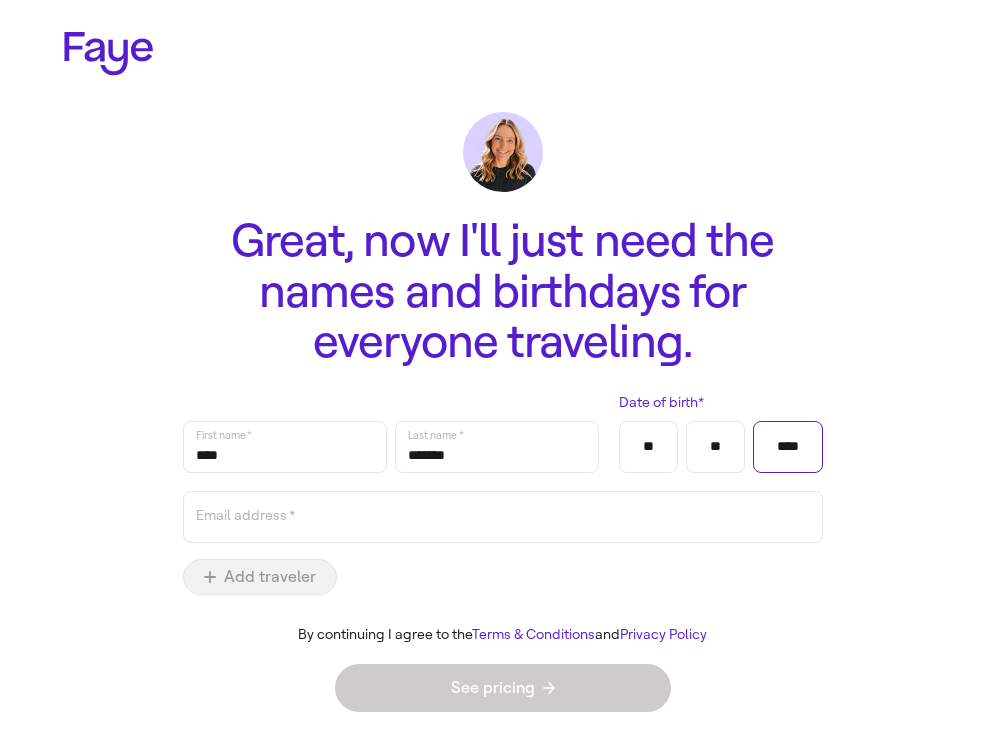type on "****" 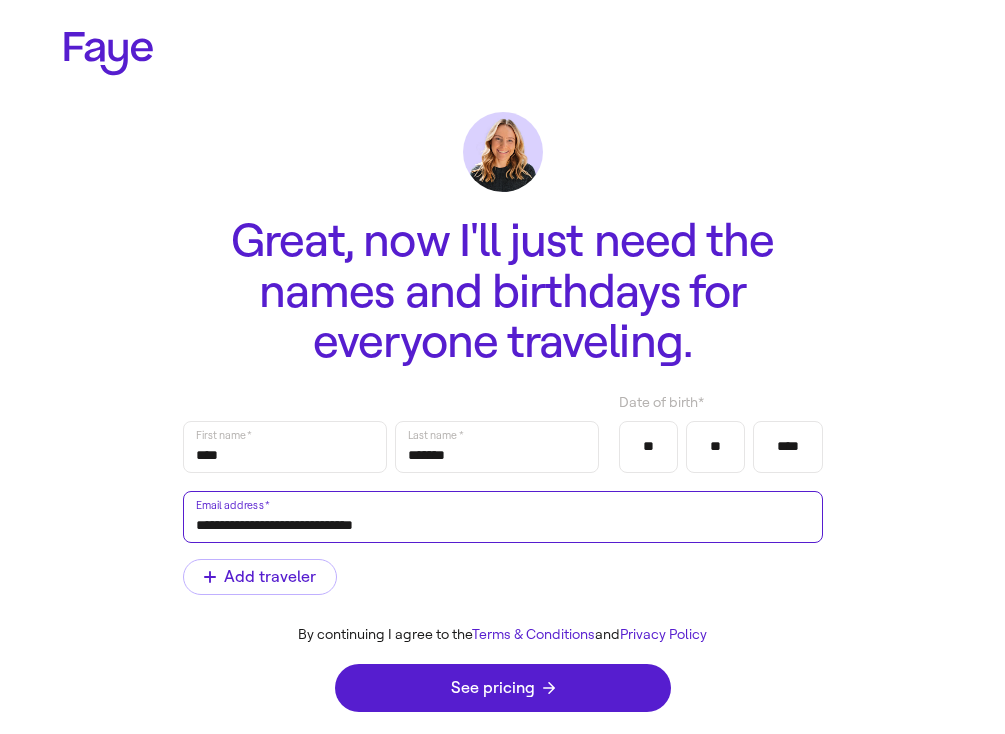 type on "**********" 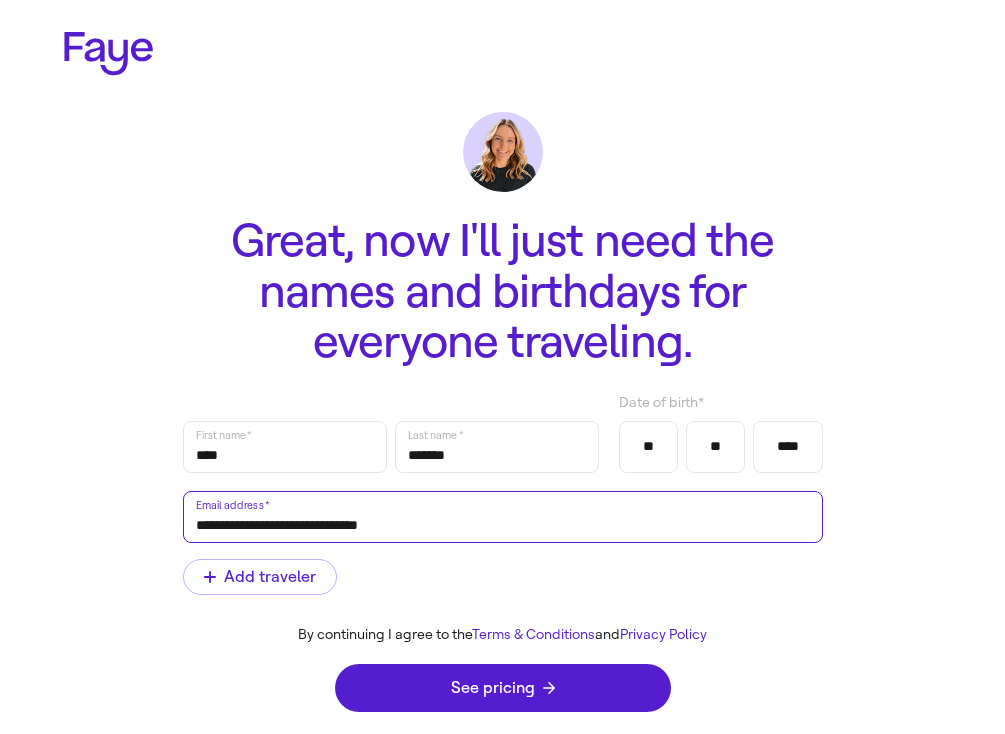 click at bounding box center (0, 0) 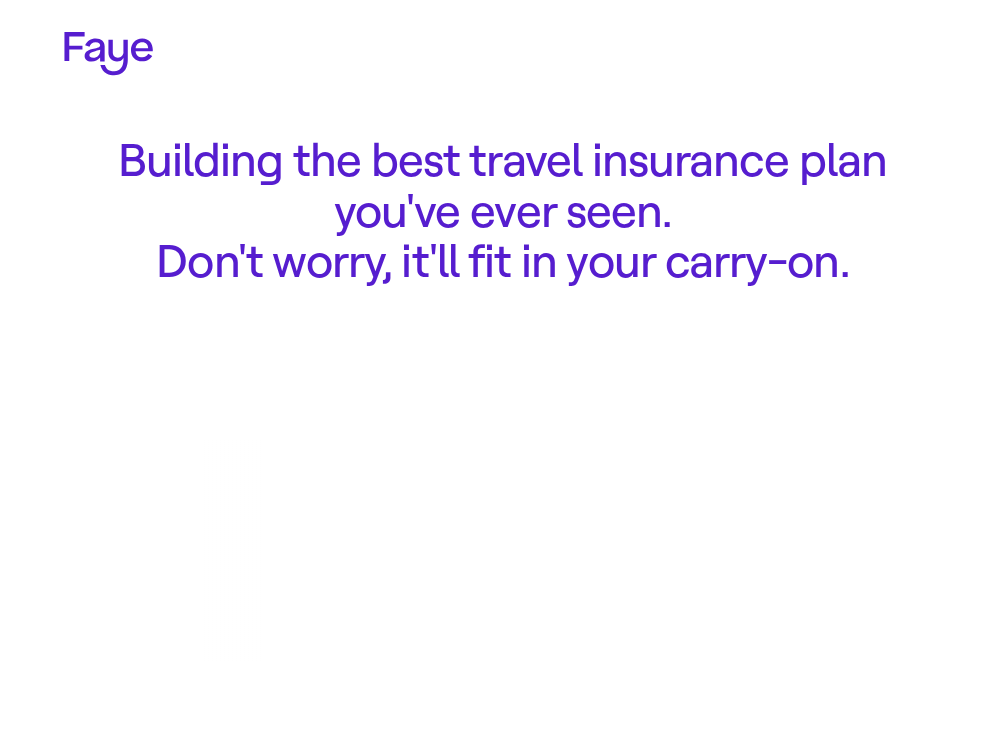 scroll, scrollTop: 0, scrollLeft: 0, axis: both 